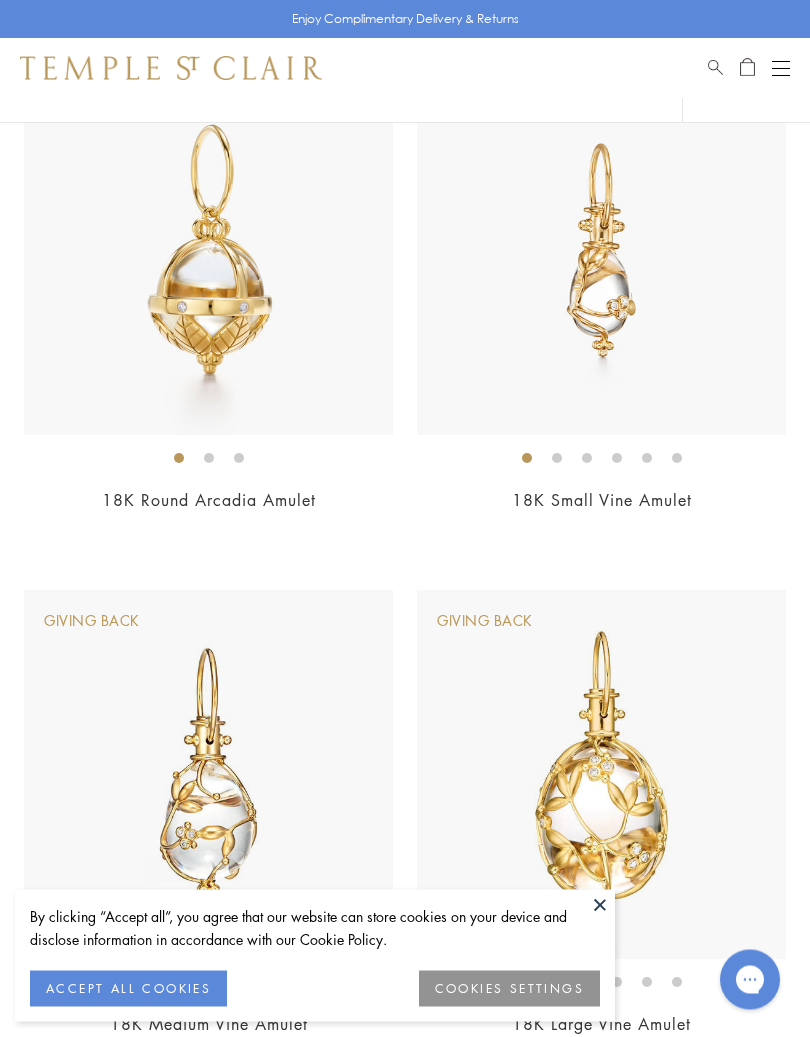 scroll, scrollTop: 3471, scrollLeft: 0, axis: vertical 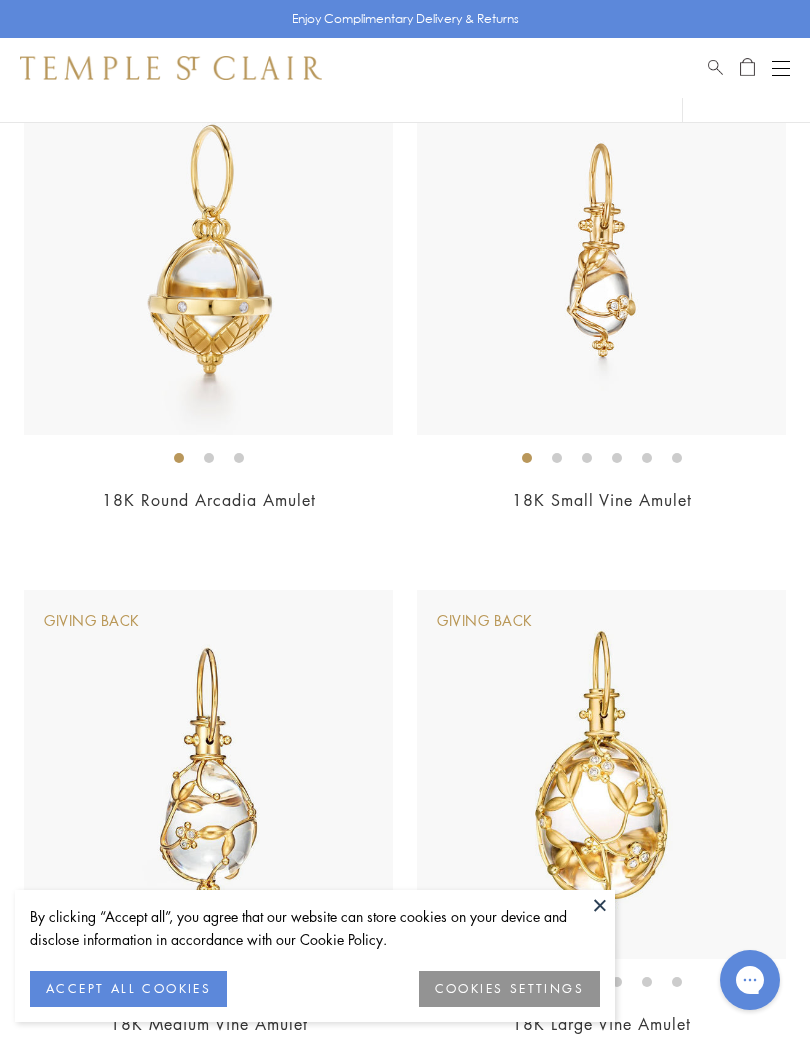 click on "$2,950" at bounding box center [601, 527] 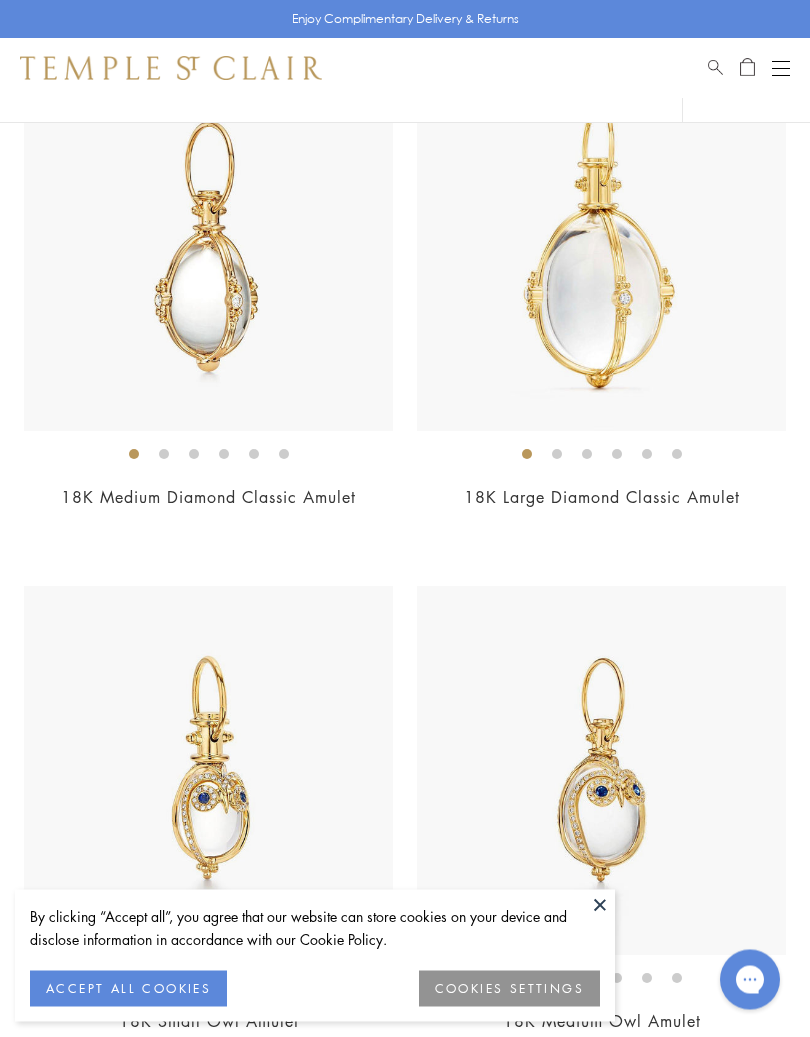 scroll, scrollTop: 5046, scrollLeft: 0, axis: vertical 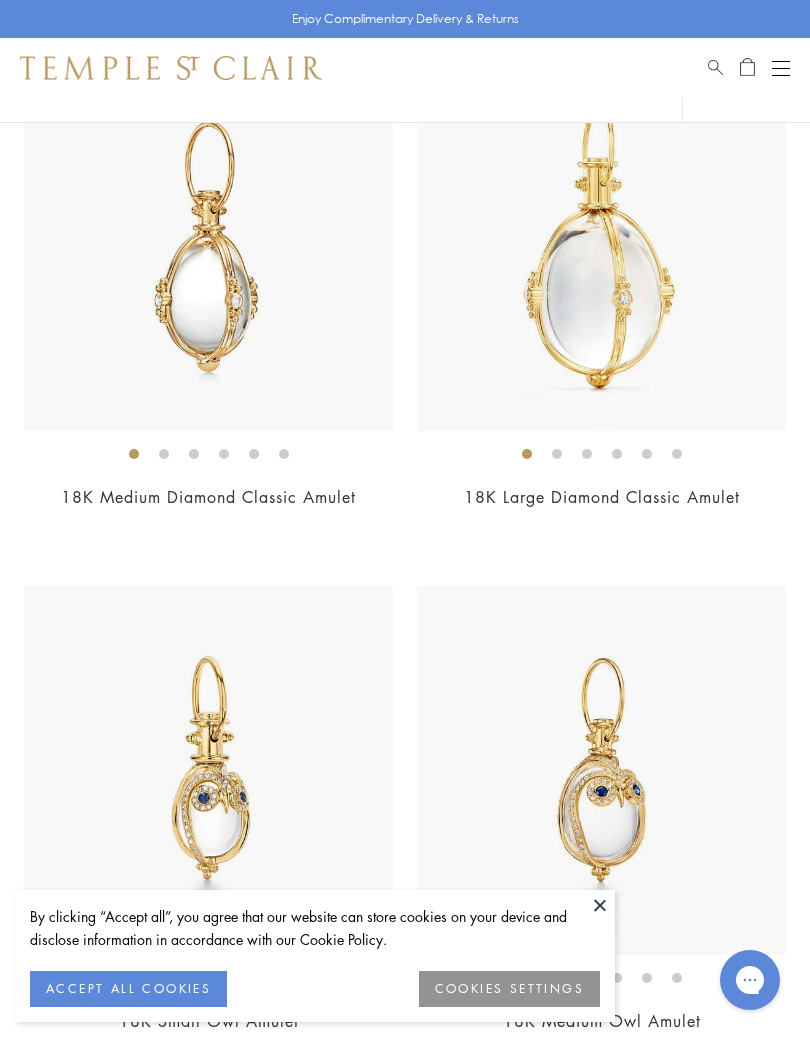 click at bounding box center [601, 246] 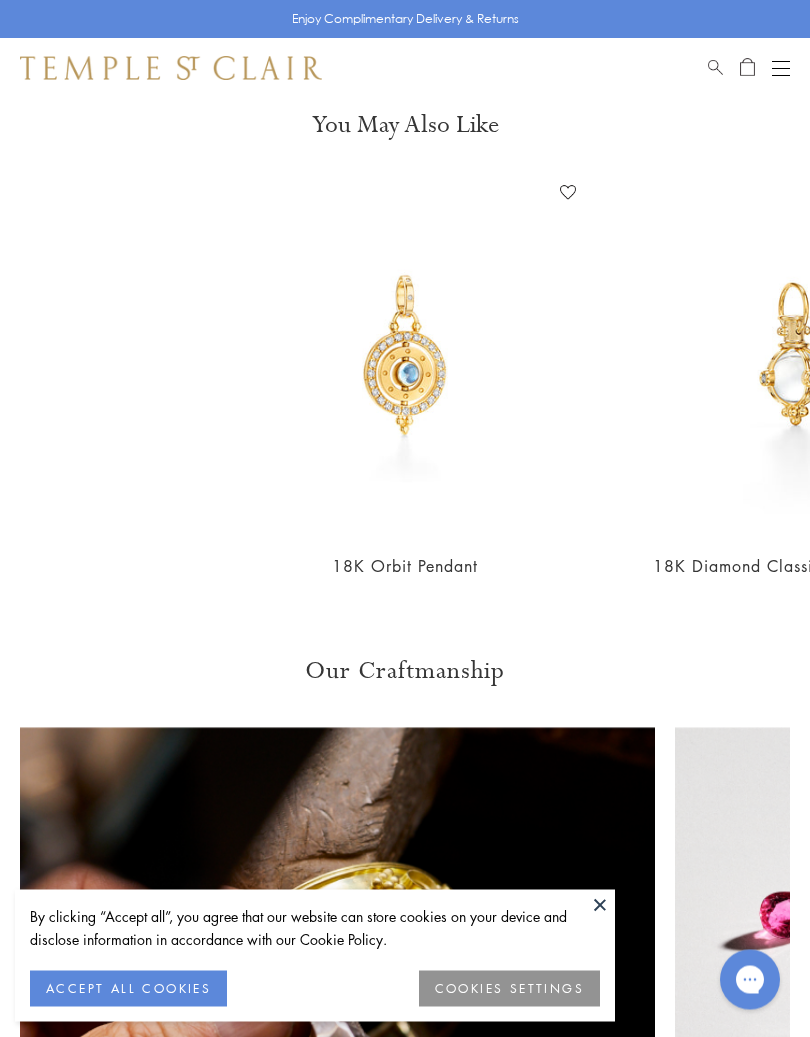 scroll, scrollTop: 1530, scrollLeft: 0, axis: vertical 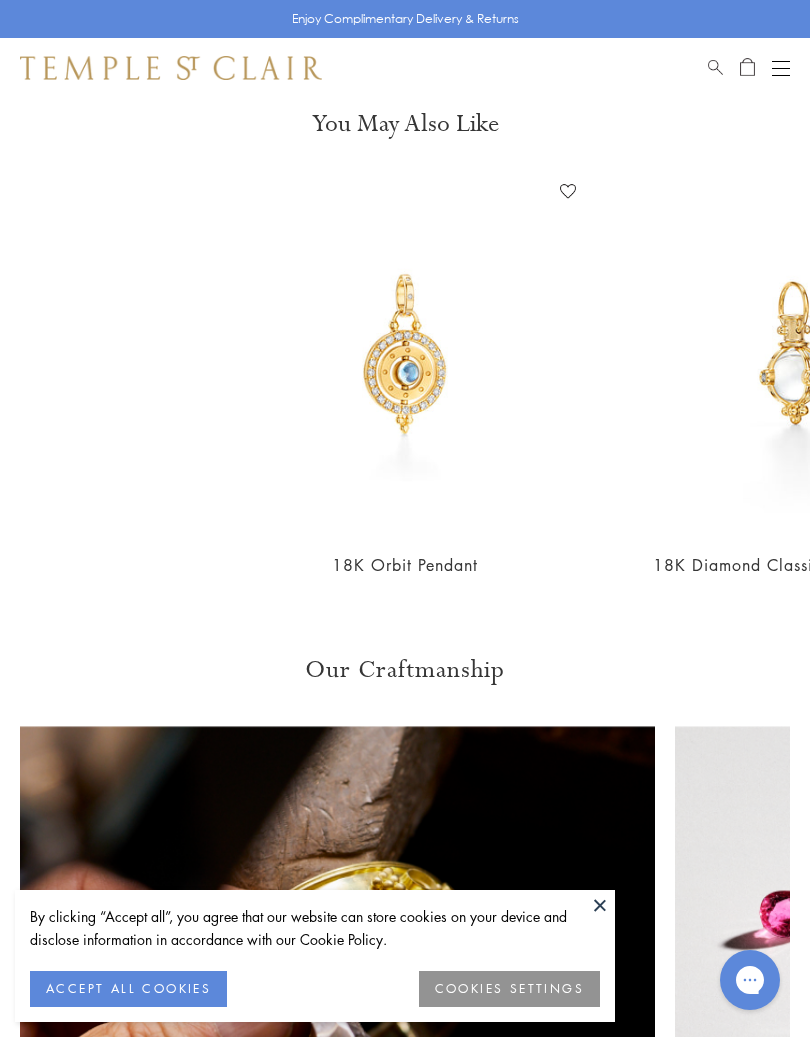 click on "$4,250" at bounding box center [404, 592] 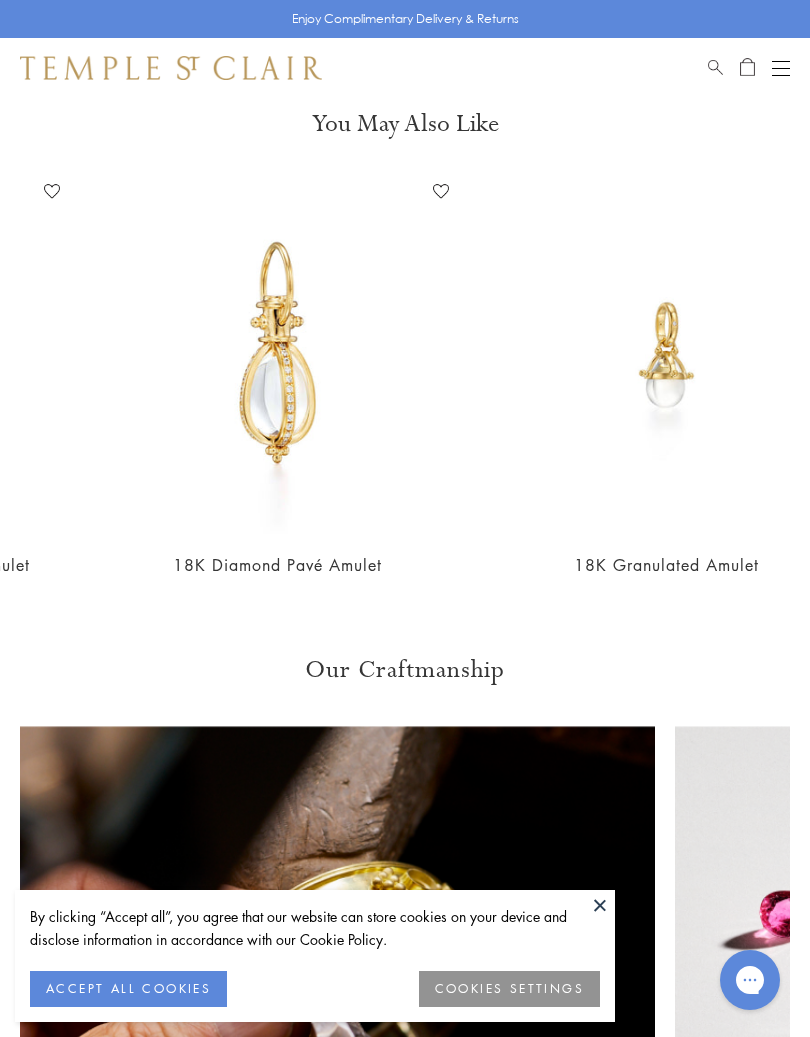 scroll, scrollTop: 0, scrollLeft: 911, axis: horizontal 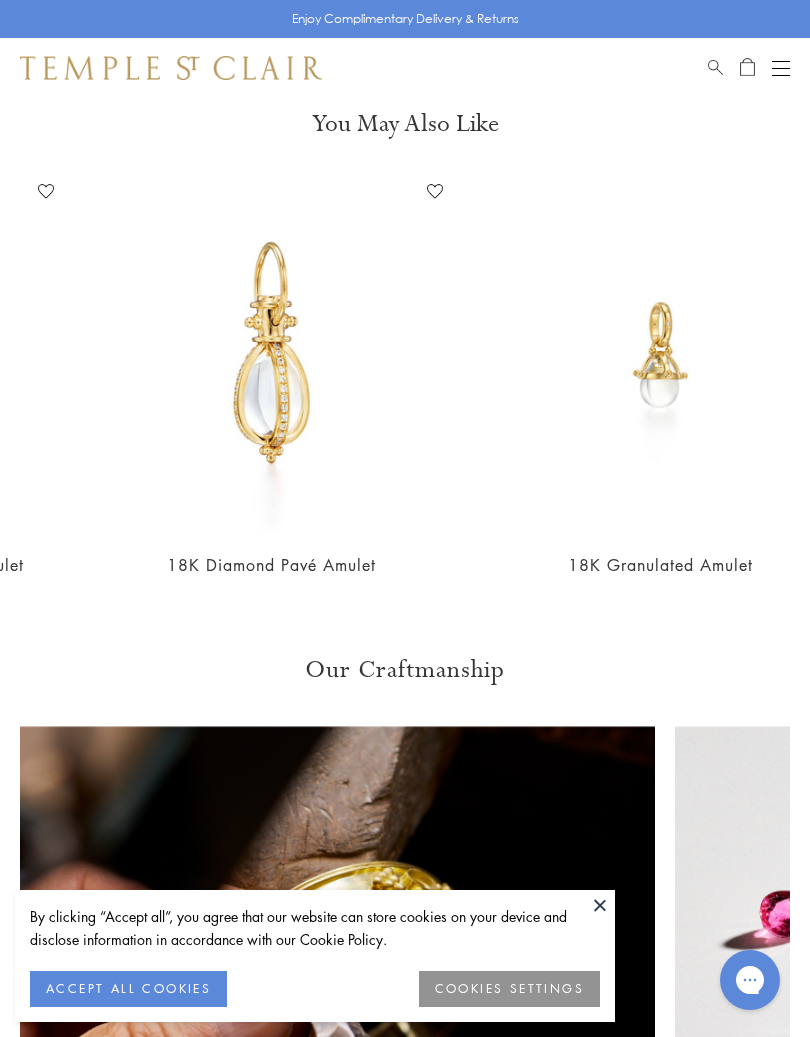 click on "$2,100" at bounding box center (660, 592) 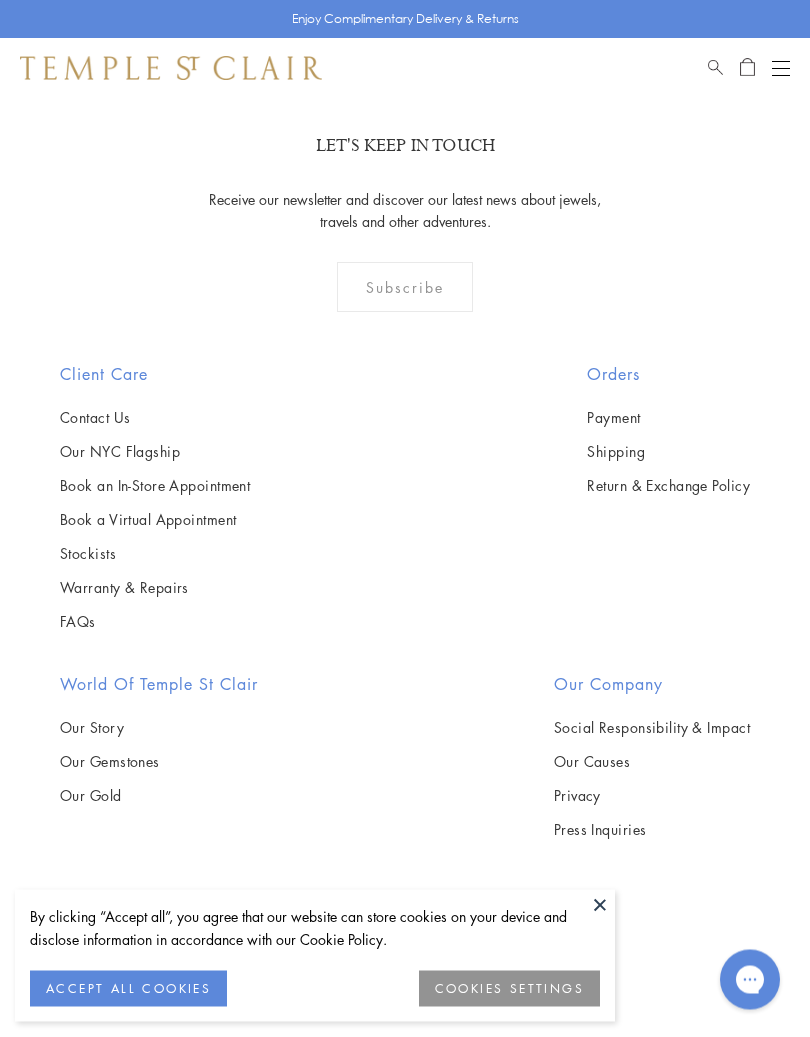 scroll, scrollTop: 2843, scrollLeft: 0, axis: vertical 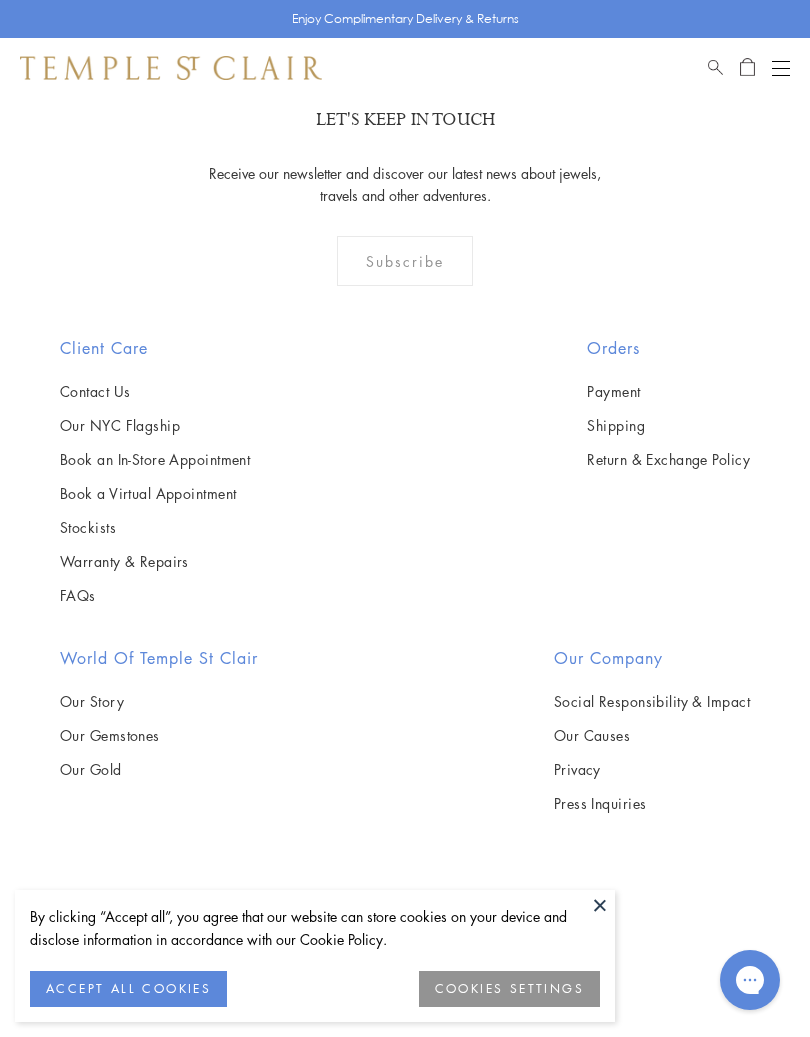 click at bounding box center (600, 905) 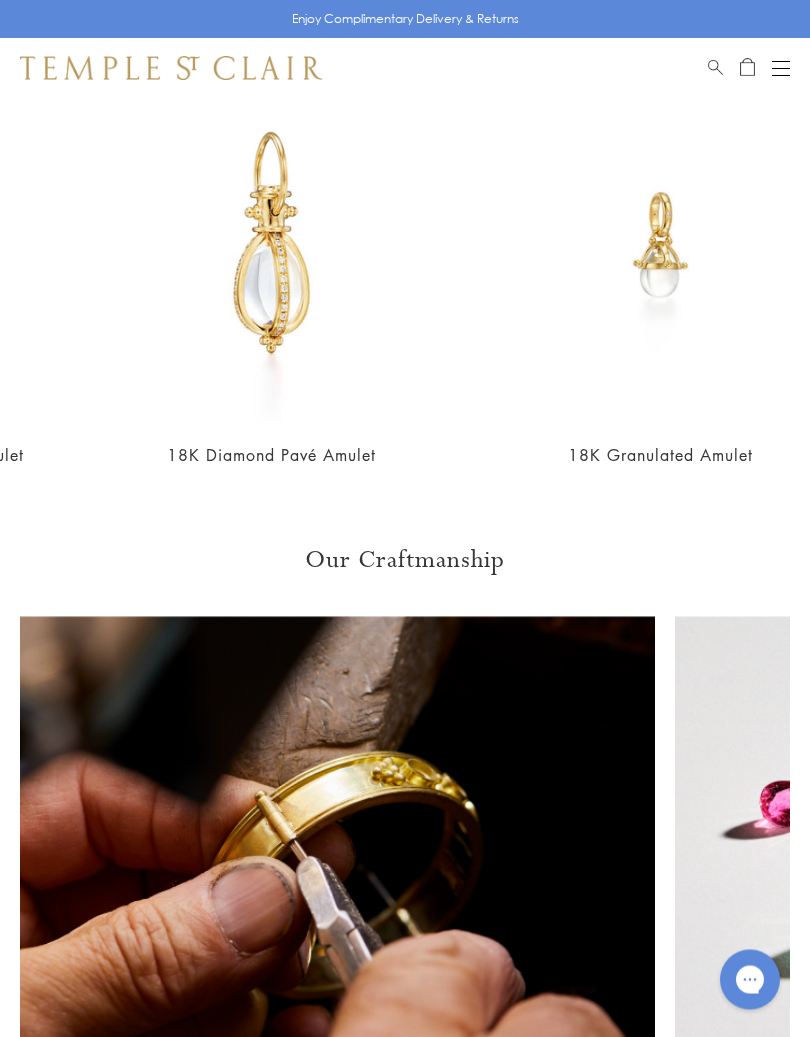 scroll, scrollTop: 1643, scrollLeft: 0, axis: vertical 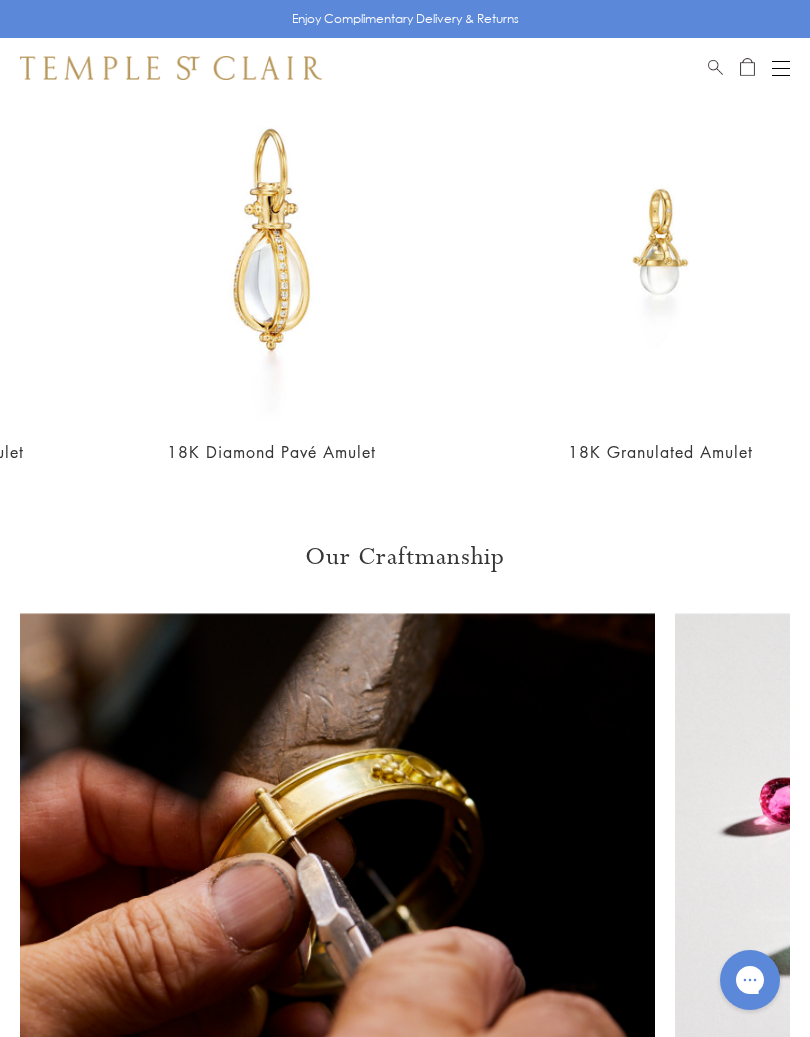 click on "Responsible Sourcing
Our gold is strictly mercury-free mined gold and recycled gold.
Our diamonds are natural, traceable and ethically sourced from mines in Botswana & Canada.
All sources for our gold & diamonds are Responsible Jewelry Council (RJC) certified.
Learn more about our Responsible Sourcing
Let us help you
Call 877-494-8317" at bounding box center [405, -139] 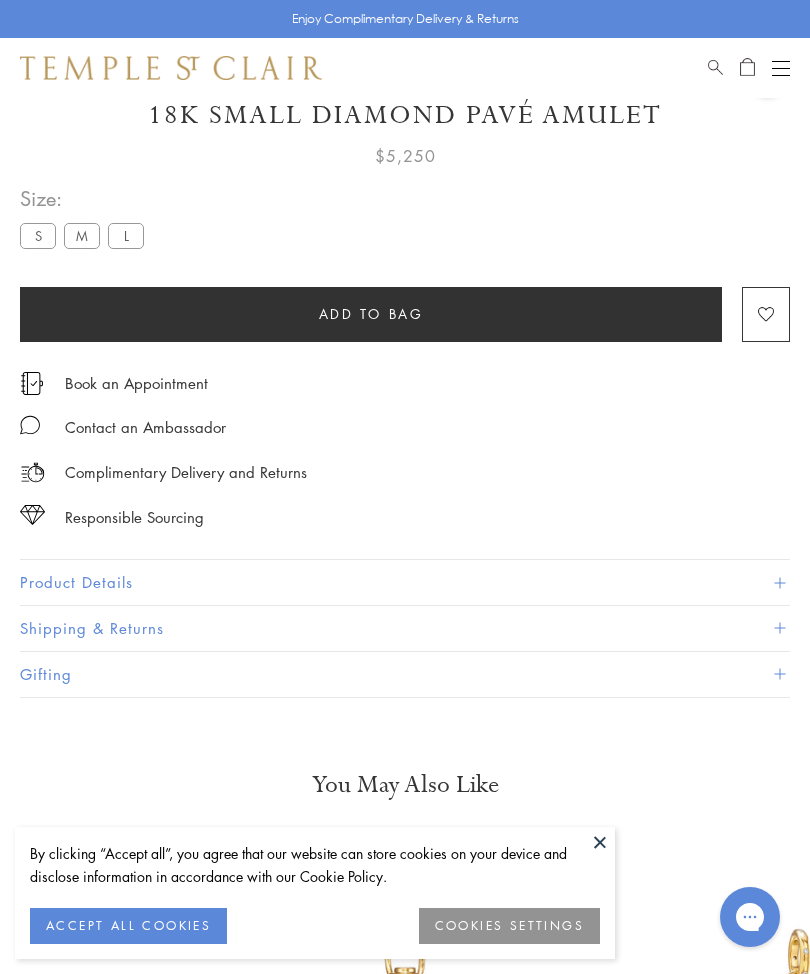 scroll, scrollTop: 98, scrollLeft: 0, axis: vertical 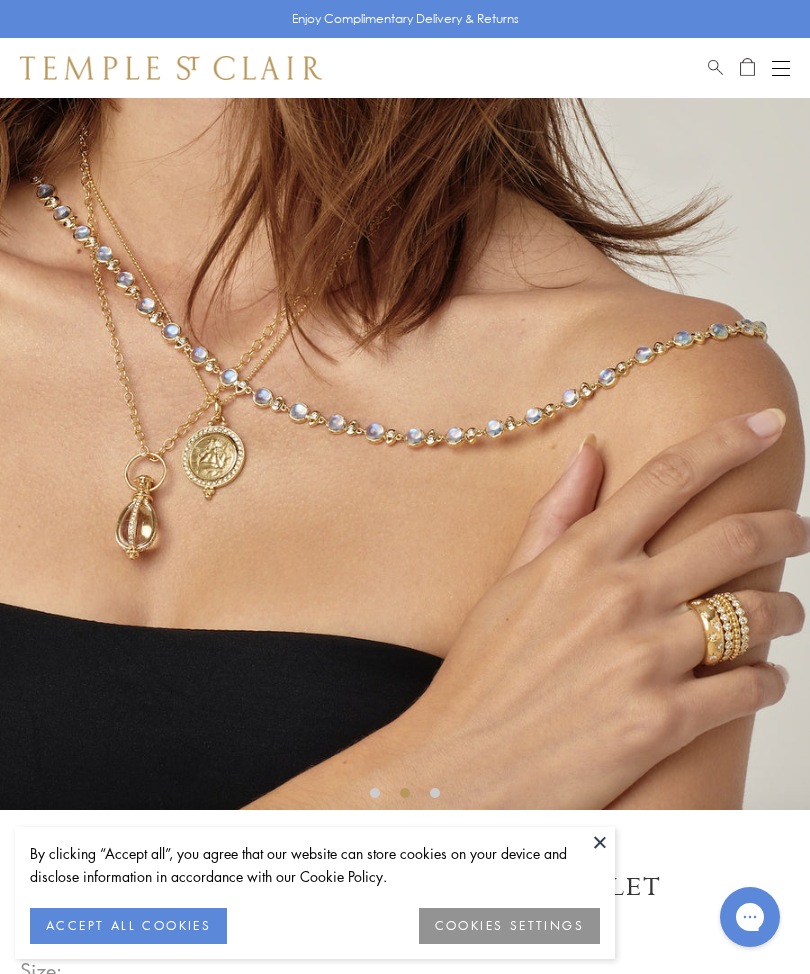 click at bounding box center (405, 405) 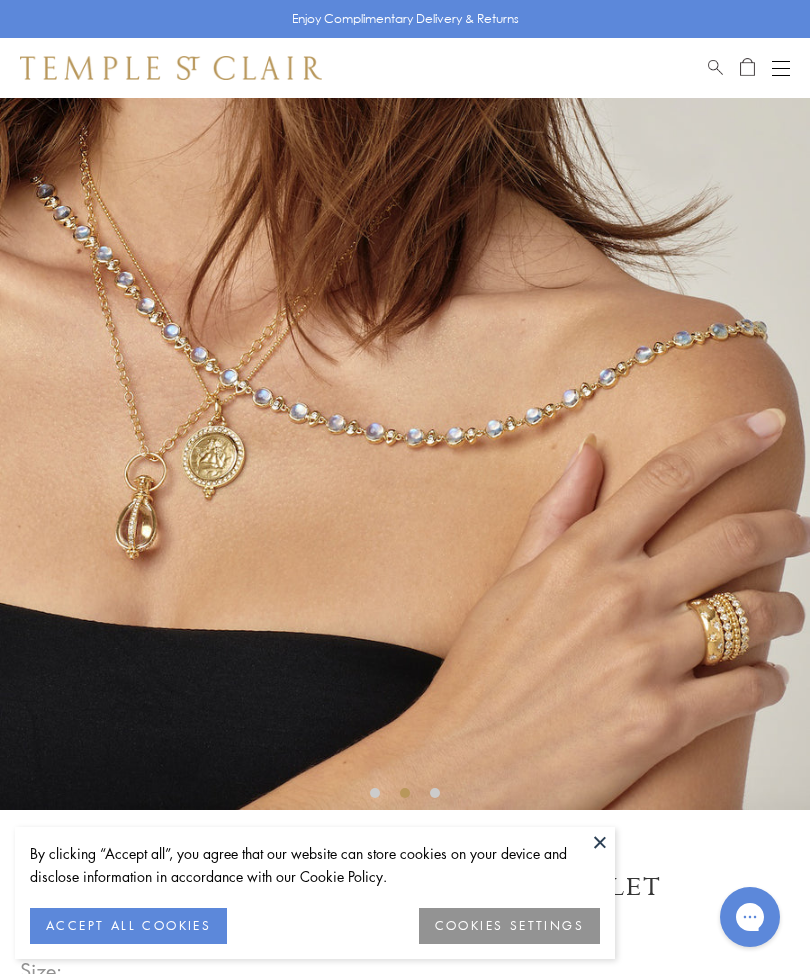 click at bounding box center [405, 793] 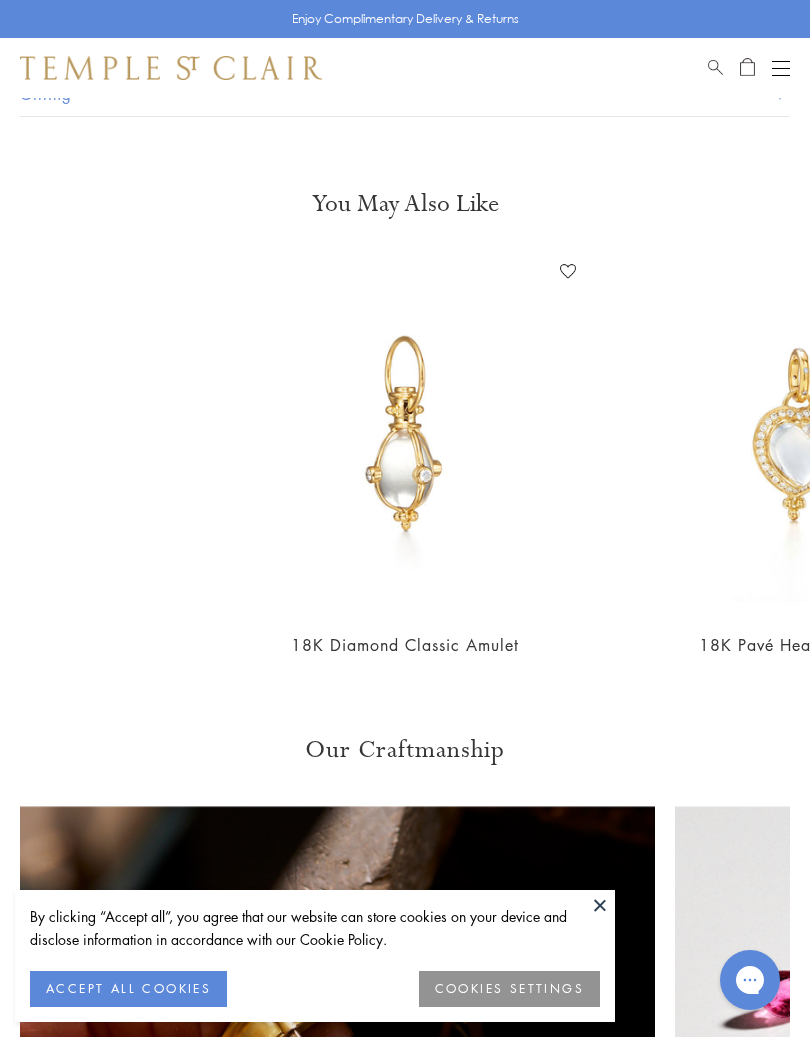 scroll, scrollTop: 1451, scrollLeft: 0, axis: vertical 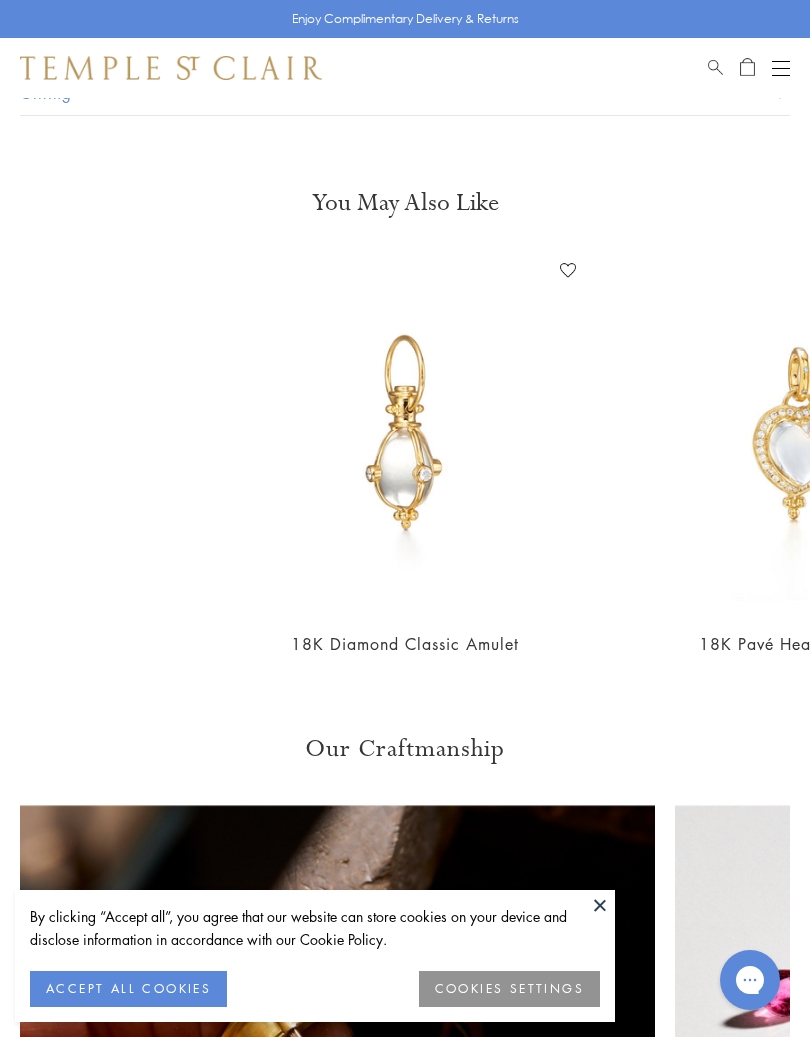 click on "Responsible Sourcing
Our gold is strictly mercury-free mined gold and recycled gold.
Our diamonds are natural, traceable and ethically sourced from mines in Botswana & Canada.
All sources for our gold & diamonds are Responsible Jewelry Council (RJC) certified.
Learn more about our Responsible Sourcing
Let us help you
Call 877-494-8317" at bounding box center (405, 53) 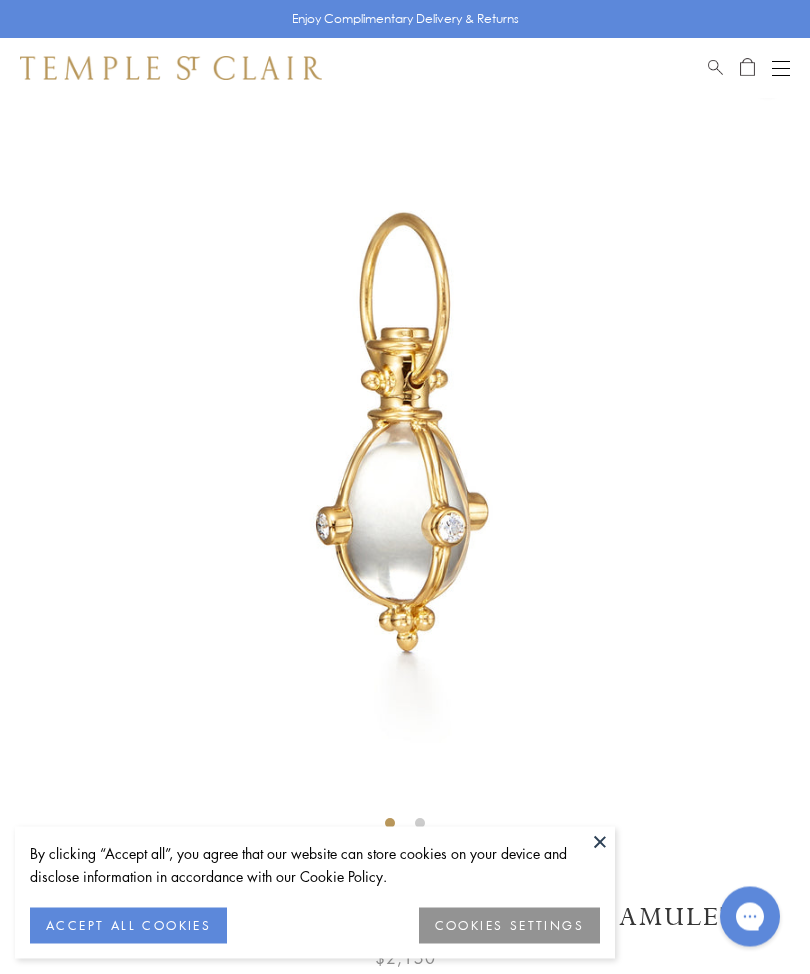 scroll, scrollTop: 98, scrollLeft: 0, axis: vertical 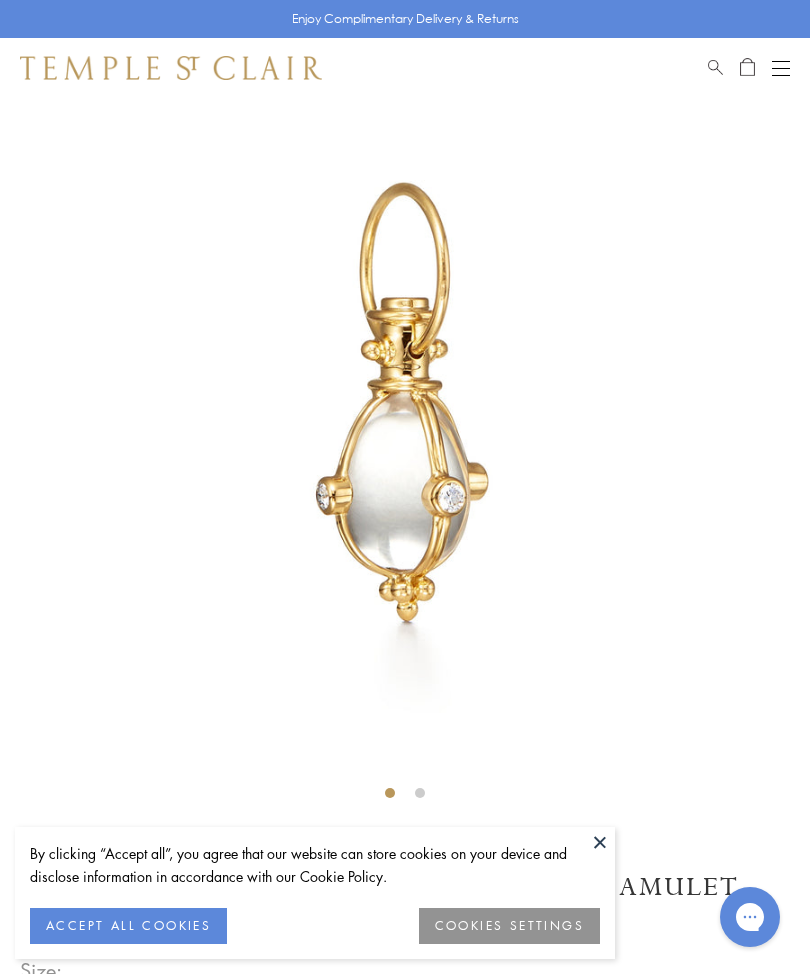 click at bounding box center [405, 405] 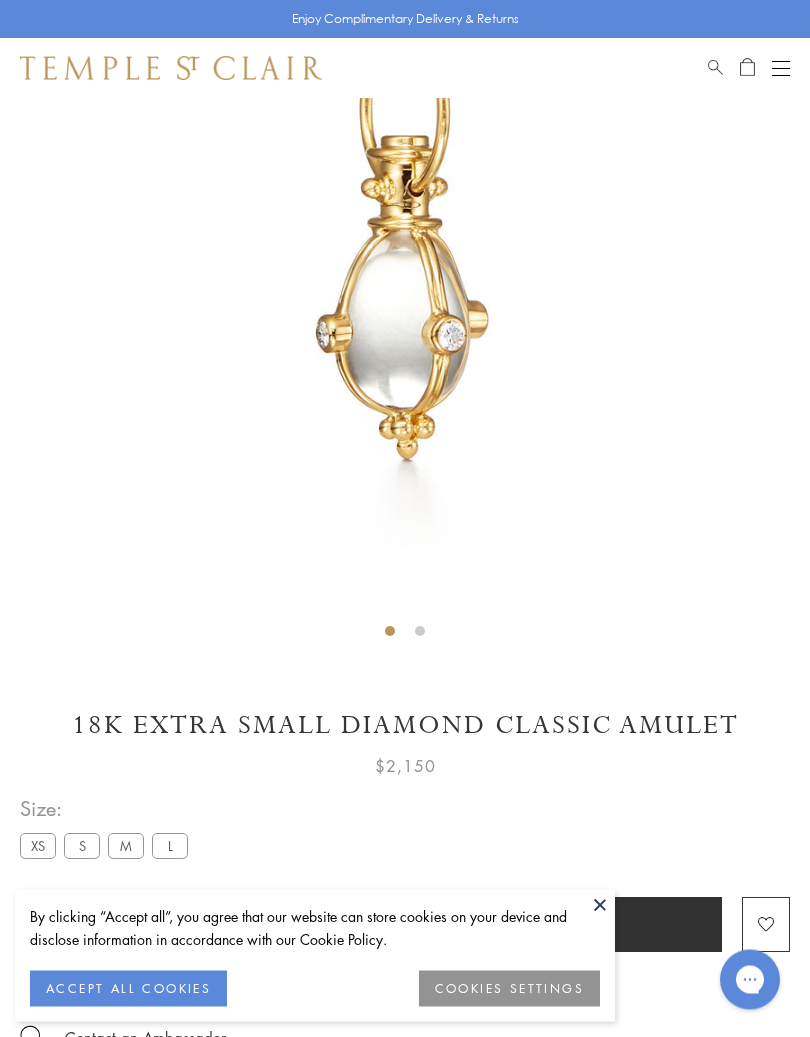 scroll, scrollTop: 260, scrollLeft: 0, axis: vertical 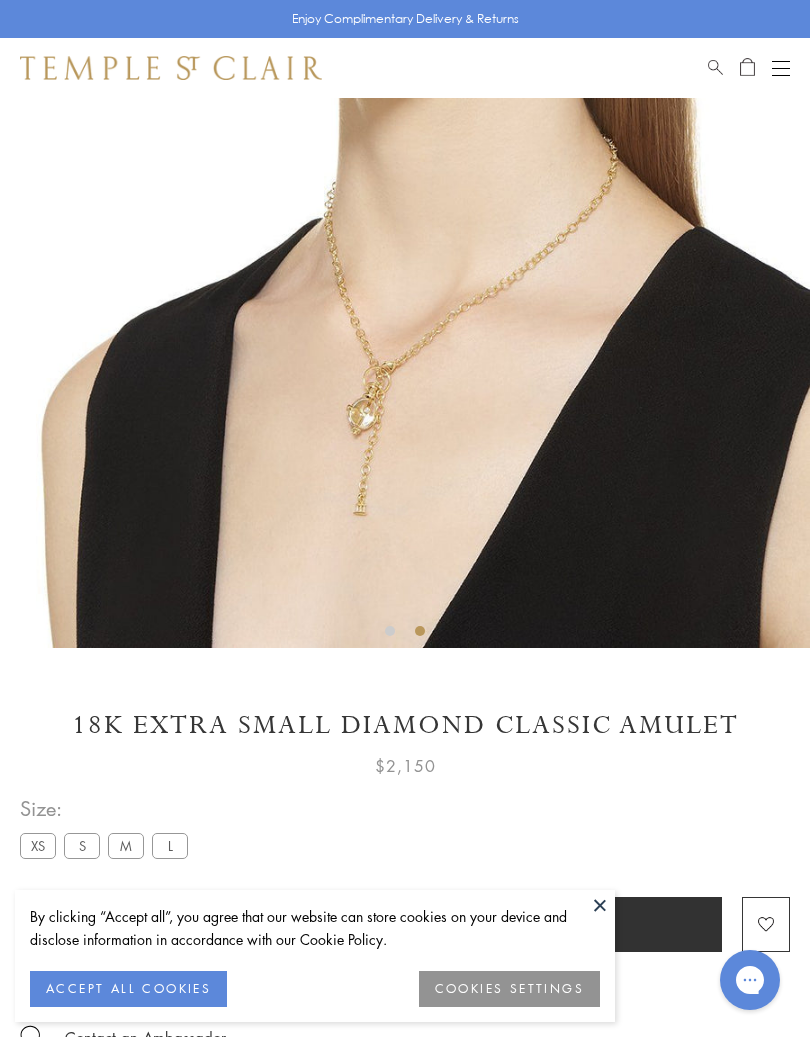 click at bounding box center (420, 631) 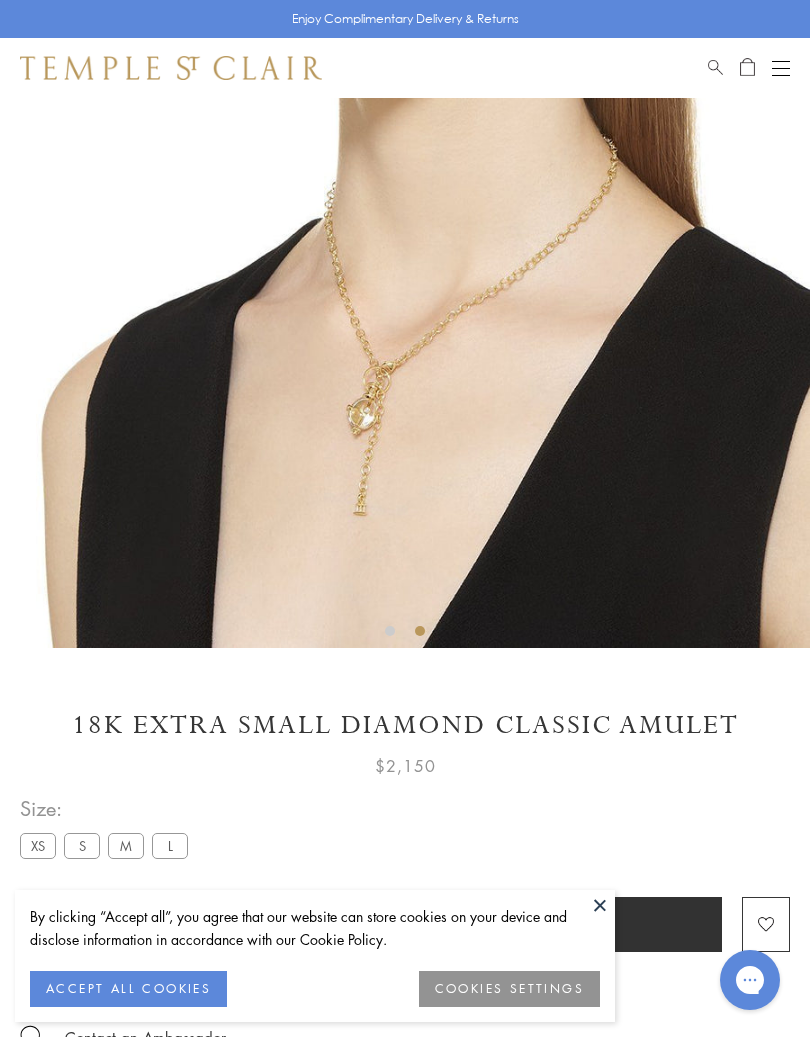 click on "L" at bounding box center [170, 845] 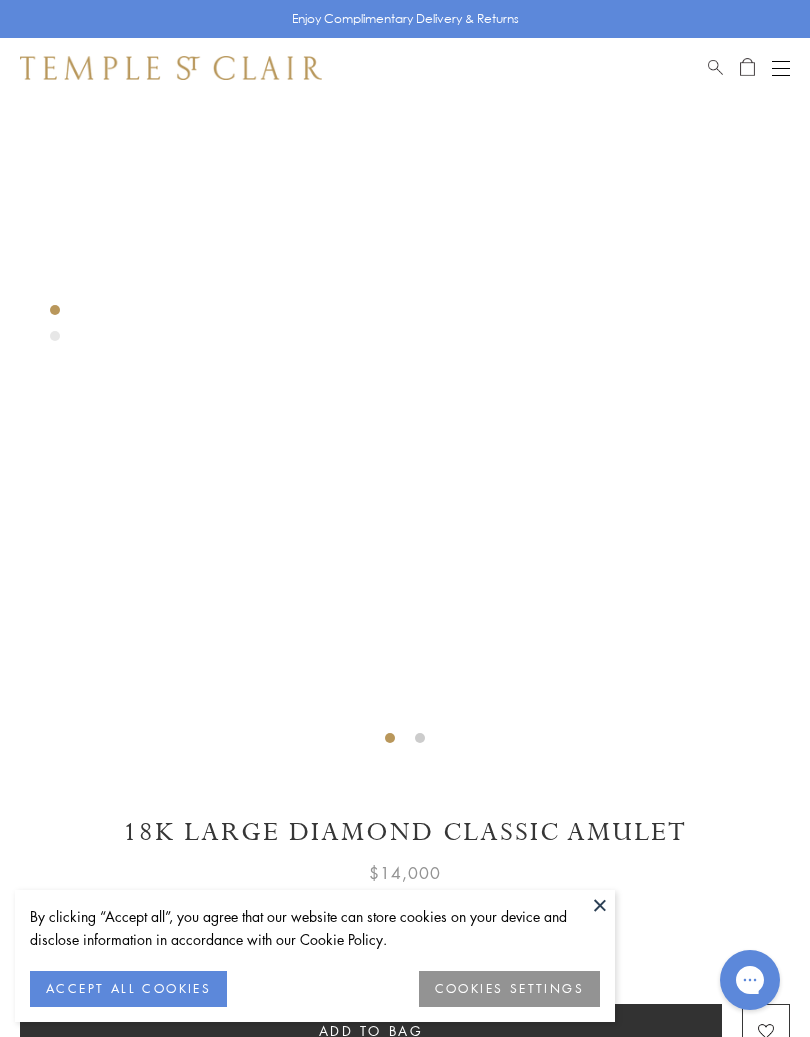 scroll, scrollTop: 98, scrollLeft: 0, axis: vertical 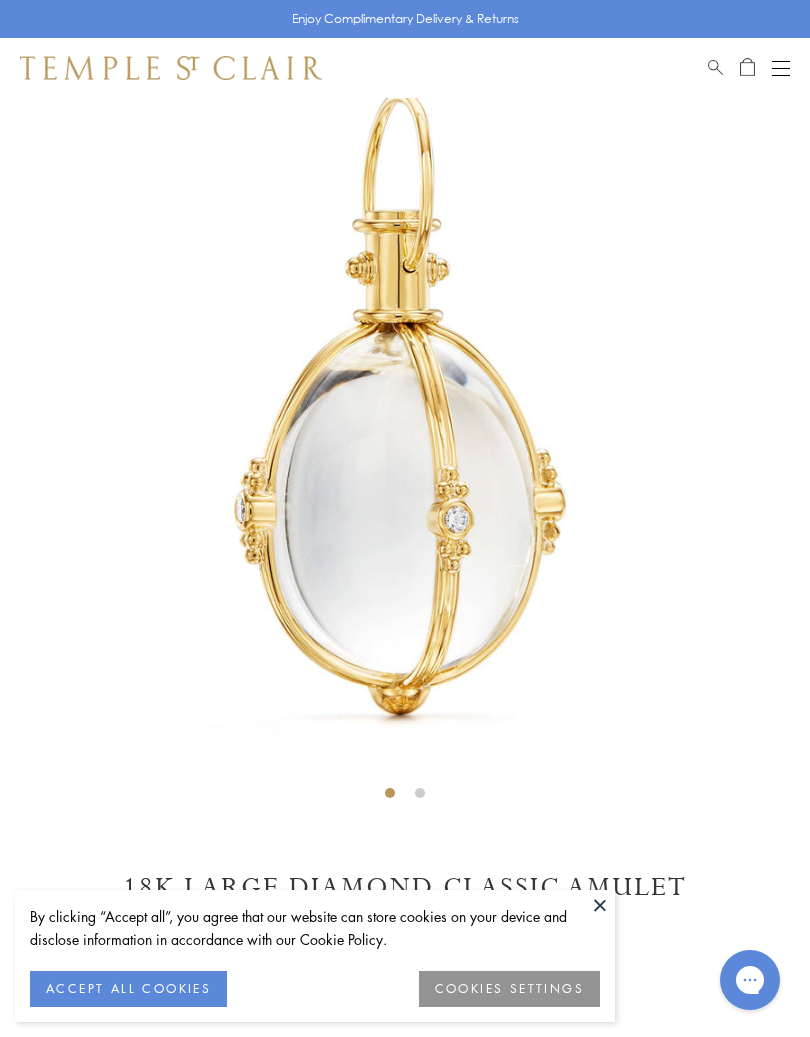 click at bounding box center (405, 405) 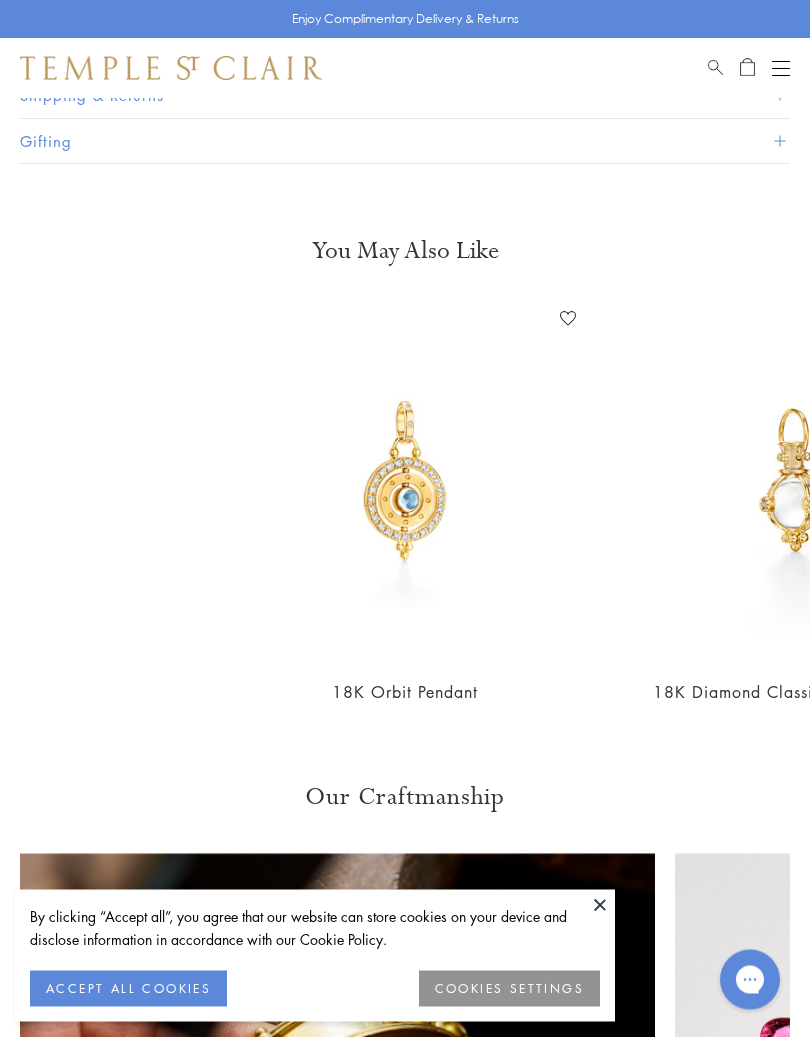scroll, scrollTop: 1405, scrollLeft: 0, axis: vertical 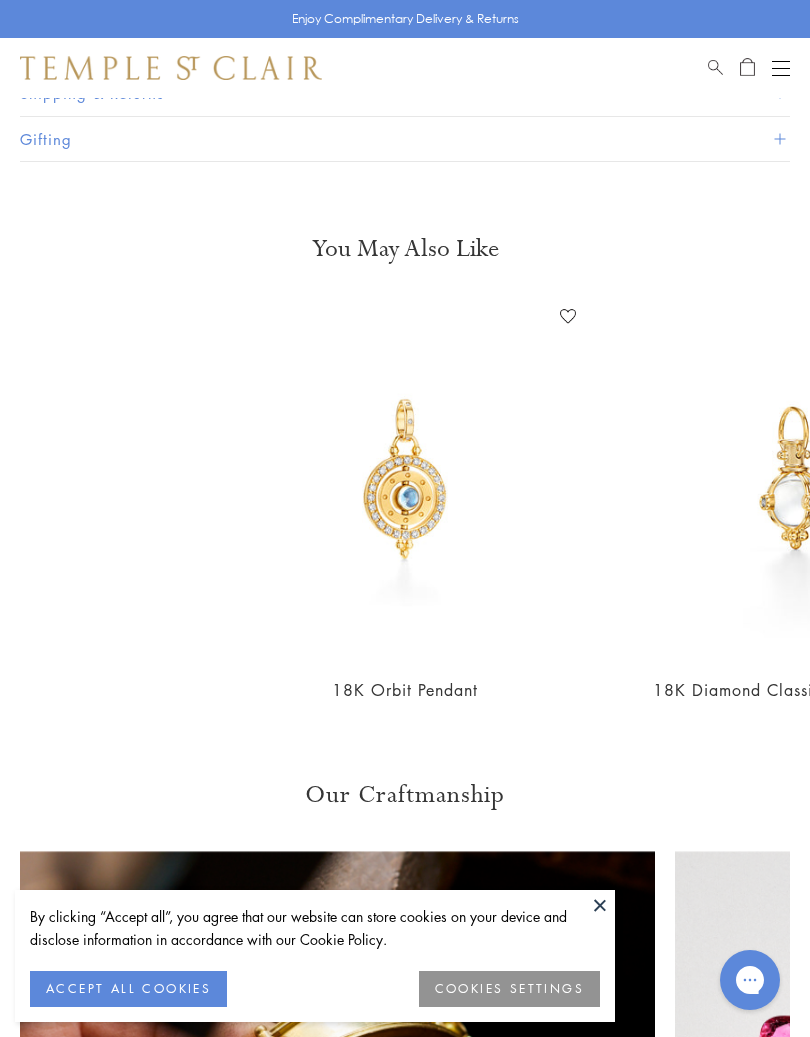 click at bounding box center [405, 479] 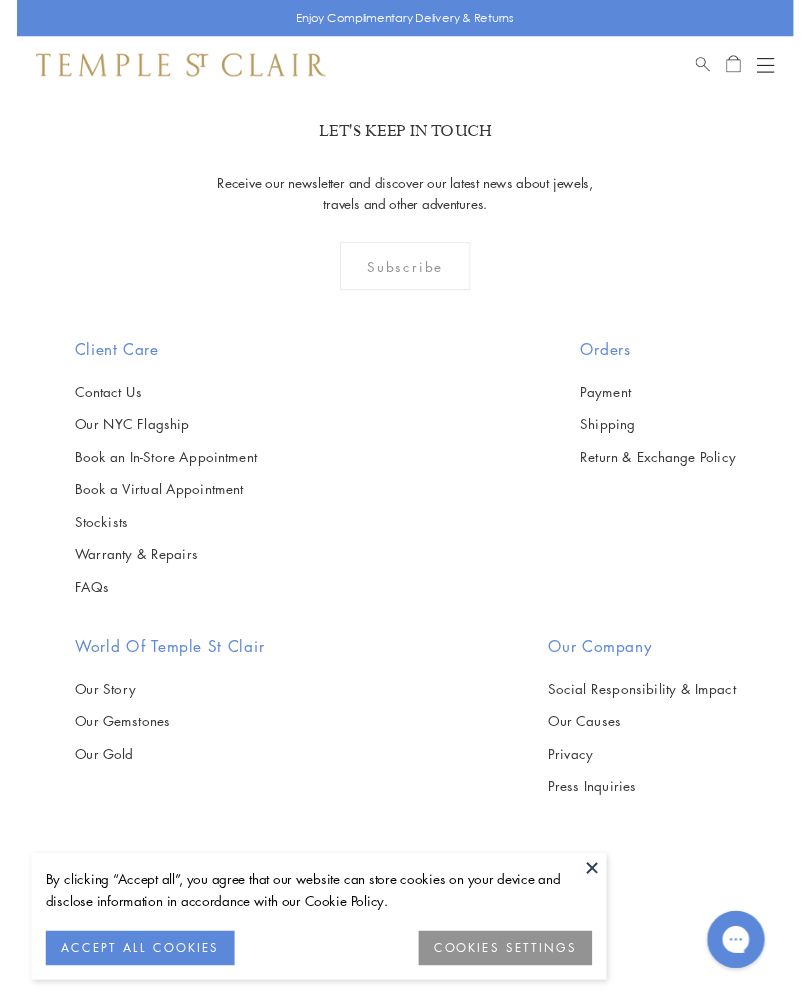 scroll, scrollTop: 2749, scrollLeft: 0, axis: vertical 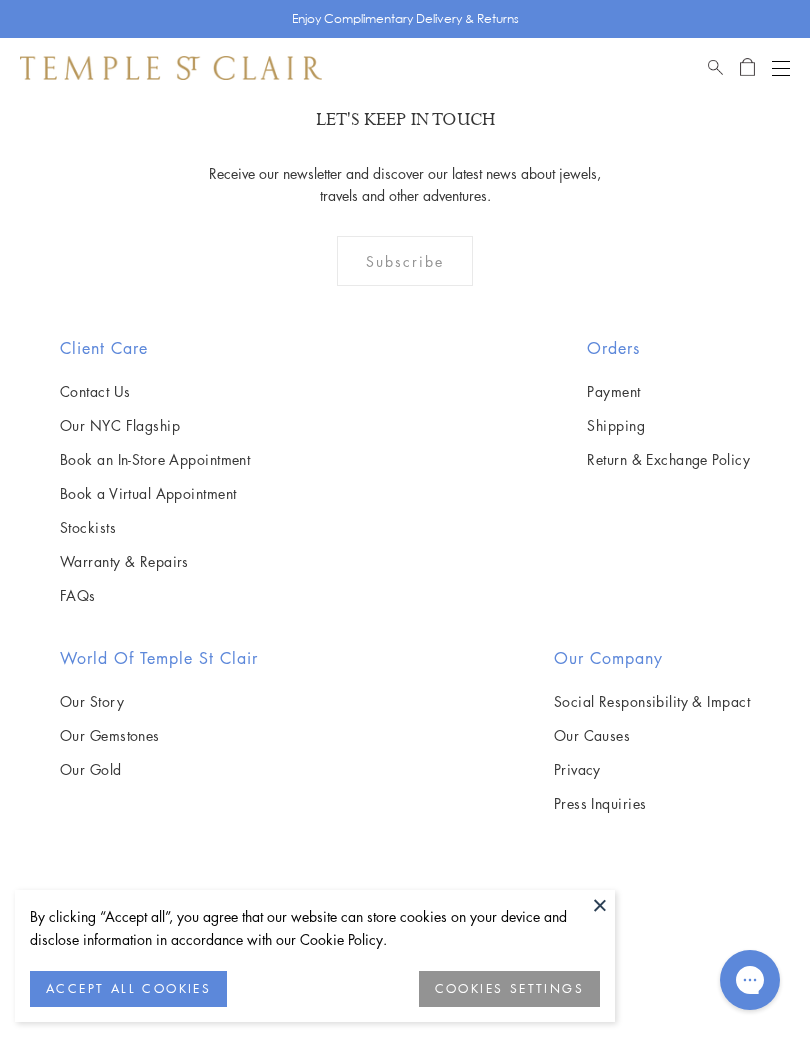 click on "Enjoy Complimentary Delivery & Returns" at bounding box center (405, 19) 